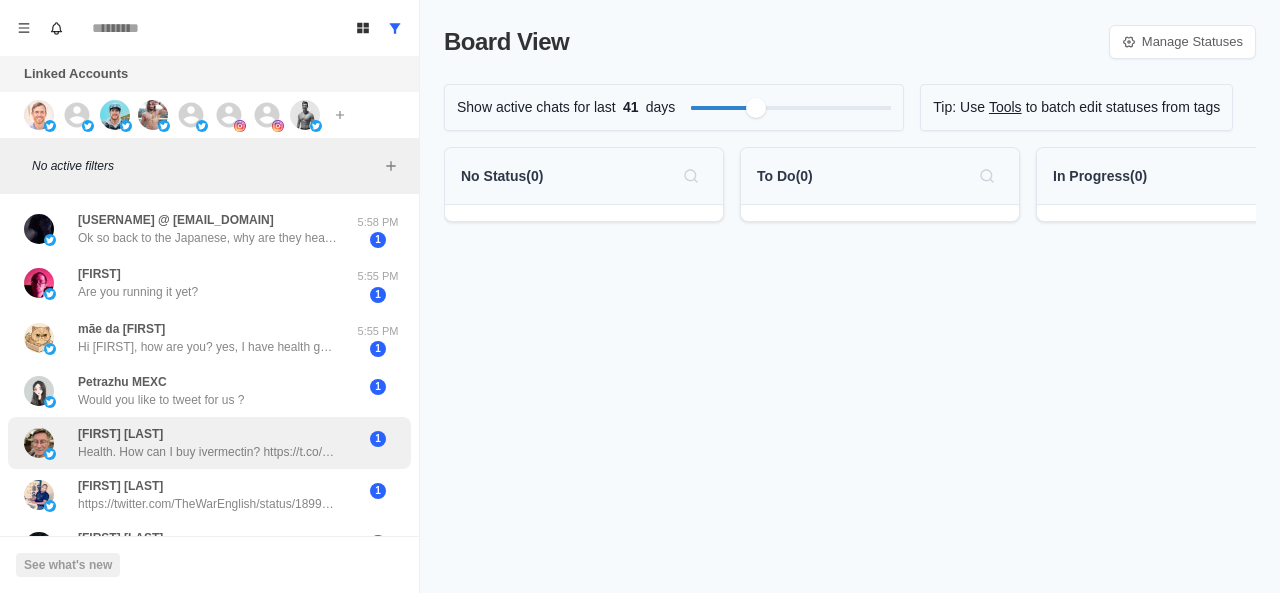 scroll, scrollTop: 0, scrollLeft: 0, axis: both 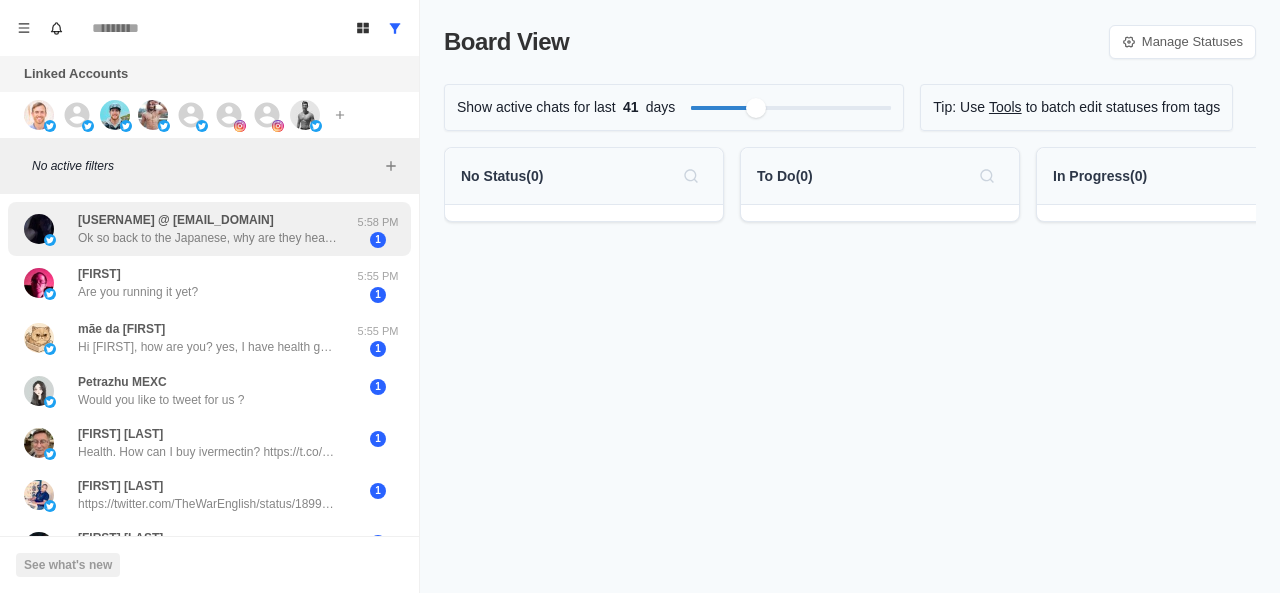 click on "[USERNAME] Ok so back to the Japanese, why are they healthier? https://t.co/[URL_SHORT] 5:58 PM 1" at bounding box center (209, 229) 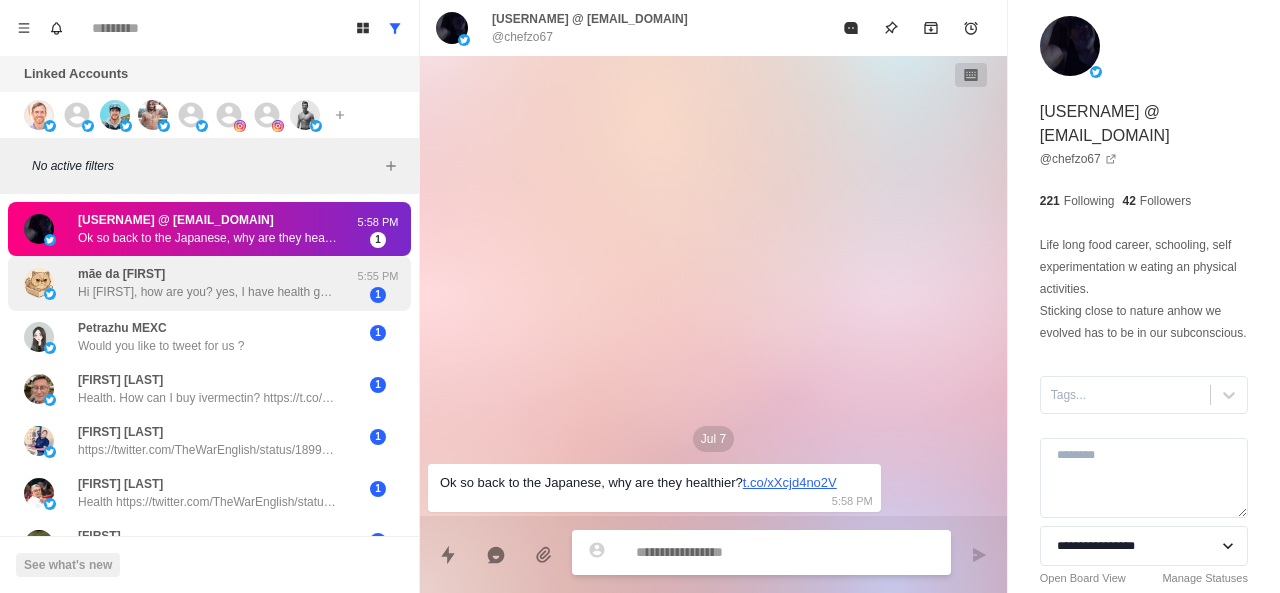 click on "Hi [FIRST], how are you?
yes, I have health goals
In the last few months, I lost some weight and, consequently, body fat, with exercises and a health diet, and now, I'm trying to improve my body composition, losing more fat, and gaining some muscle." at bounding box center (208, 292) 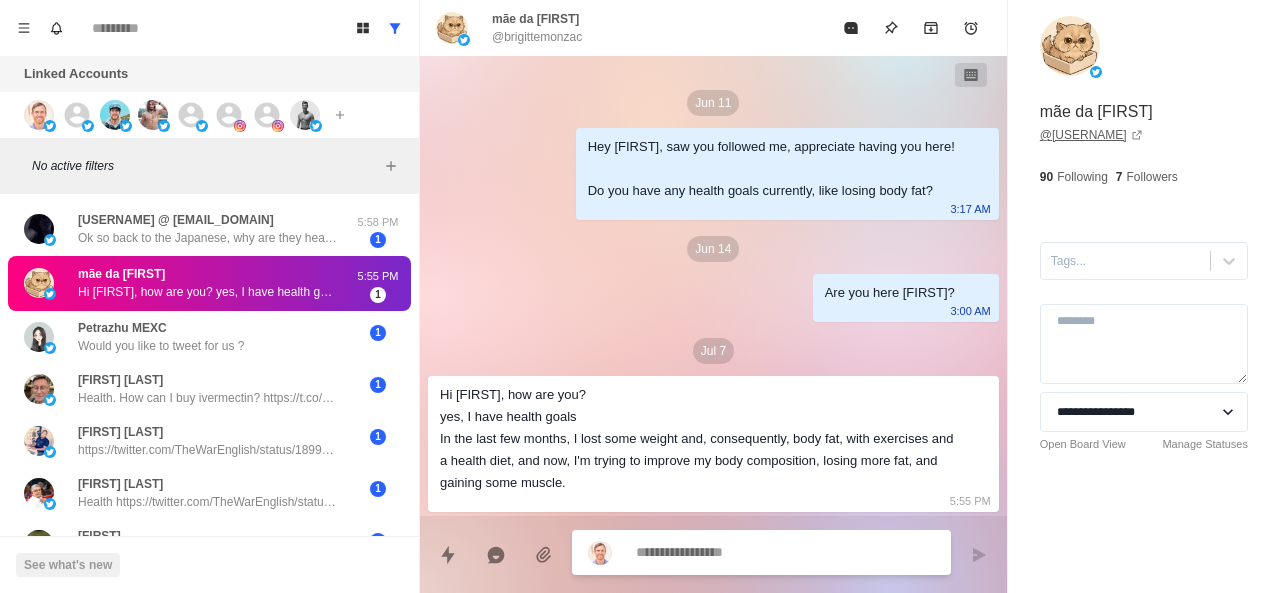 click on "@ [USERNAME]" at bounding box center (1091, 135) 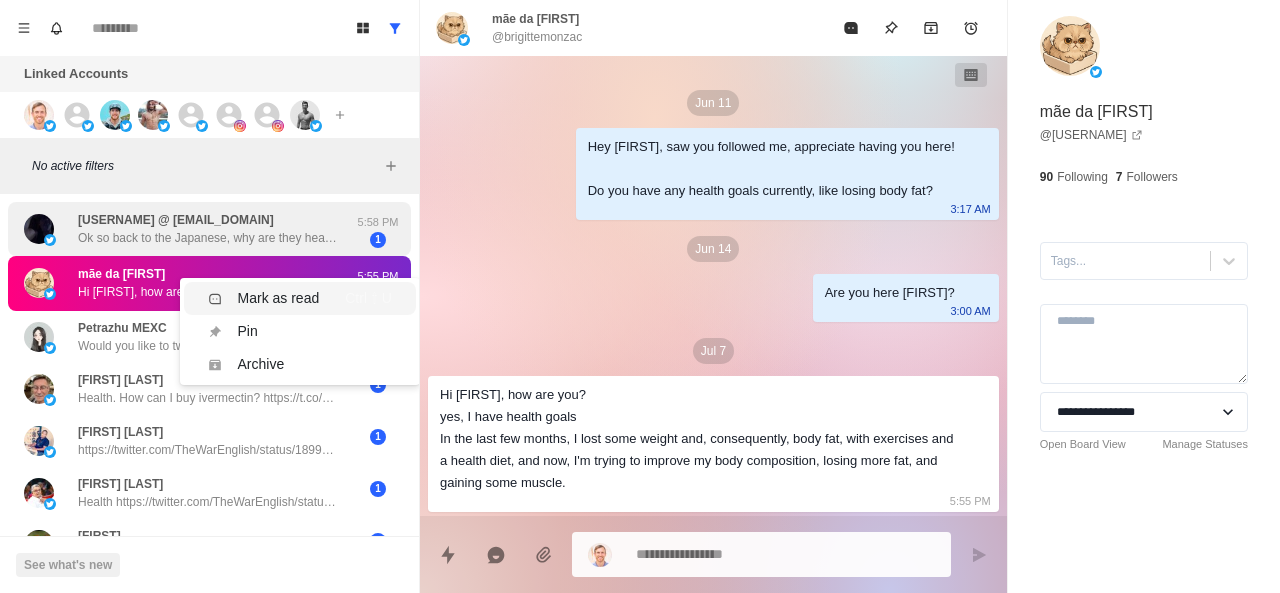 click on "Mark as read" at bounding box center (279, 298) 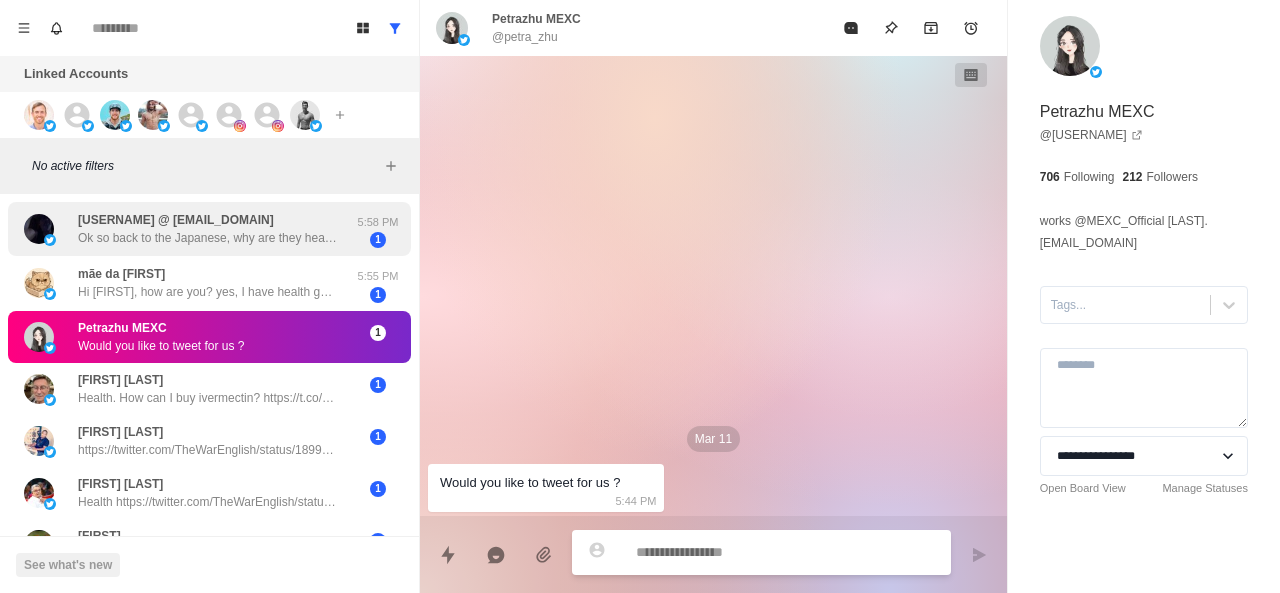 click on "Ok so back to the Japanese, why are they healthier? https://t.co/xXcjd4no2V" at bounding box center [208, 238] 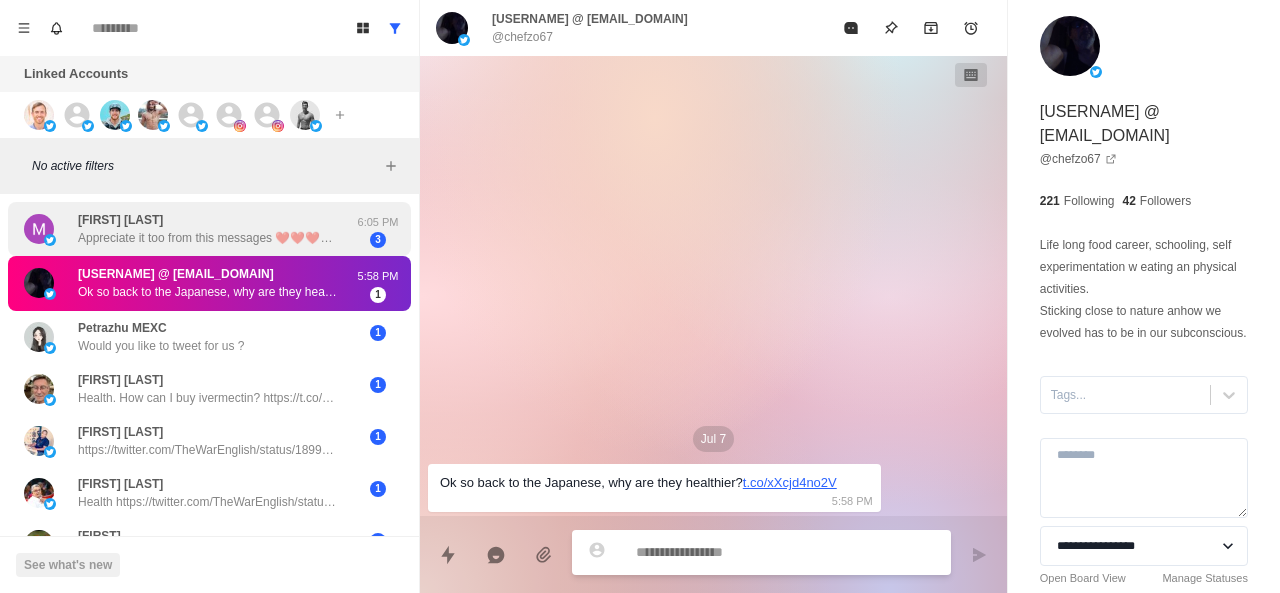 click on "Appreciate it too from this messages ❤️❤️❤️❤️❤️" at bounding box center (208, 238) 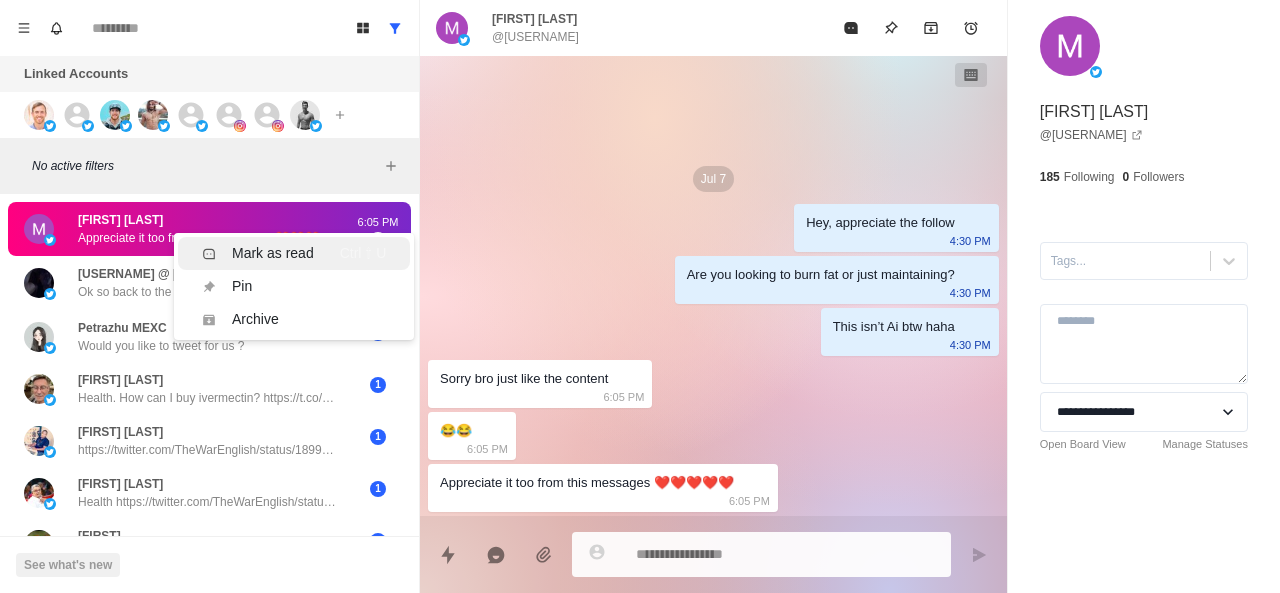 click on "Mark as read" at bounding box center [258, 253] 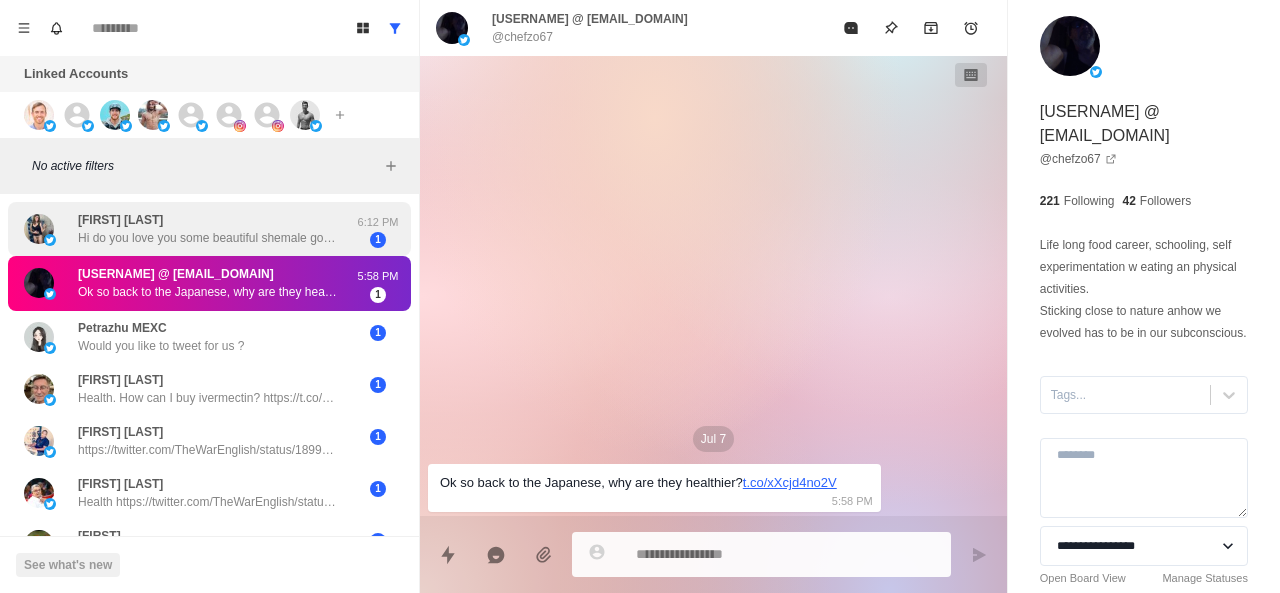 click on "Hi  do you love you some beautiful shemale goddess ? We might be so busy with life but got our secret lusts you can share yours with me it’s safe 😉" at bounding box center [208, 238] 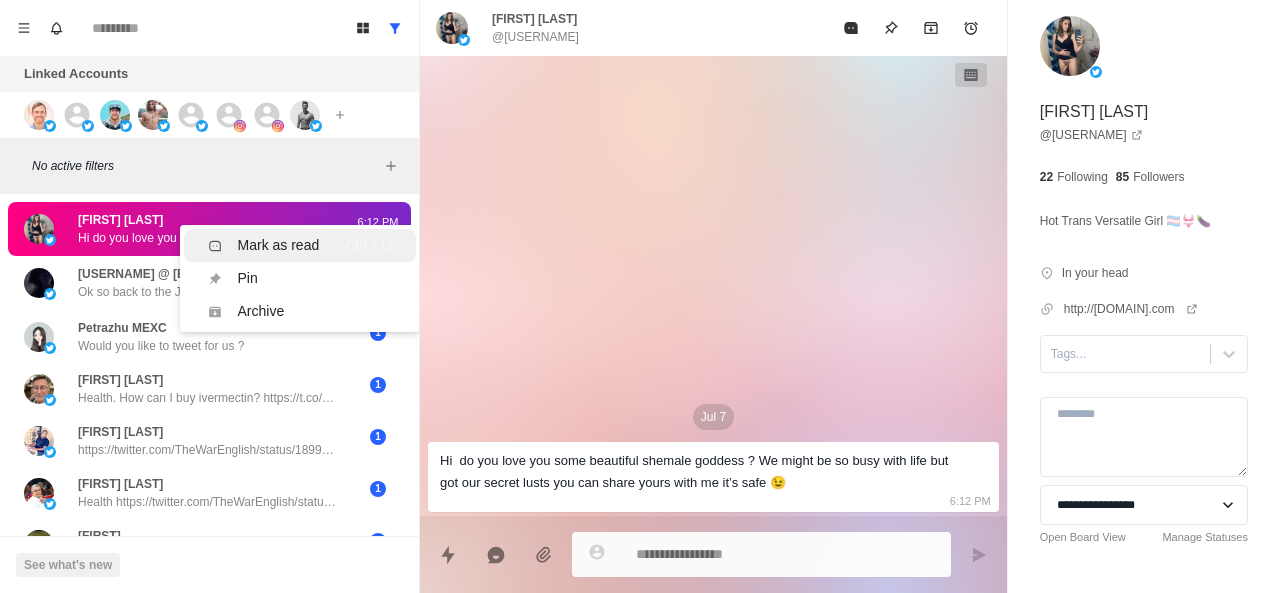 click on "Mark as read" at bounding box center (279, 245) 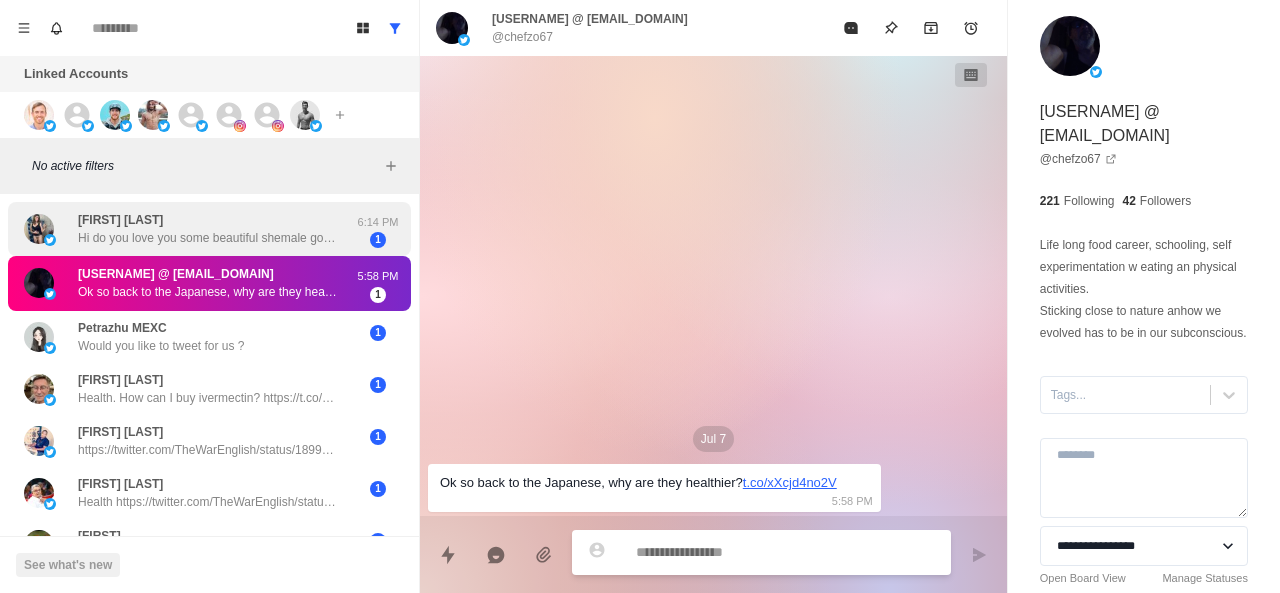 click on "Hi  do you love you some beautiful shemale goddess ? We might be so busy with life but got our secret lusts you can share yours with me it’s safe 😉" at bounding box center [208, 238] 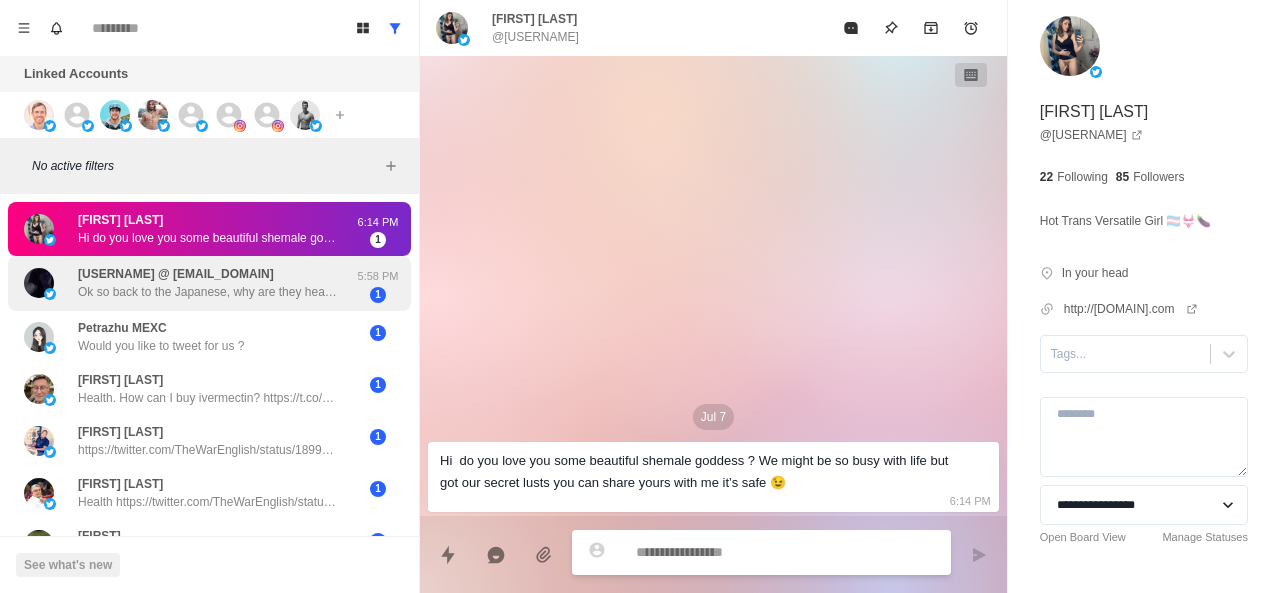 click on "[USERNAME] Ok so back to the Japanese, why are they healthier? https://t.co/[URL_SHORT] 5:58 PM 1" at bounding box center [209, 283] 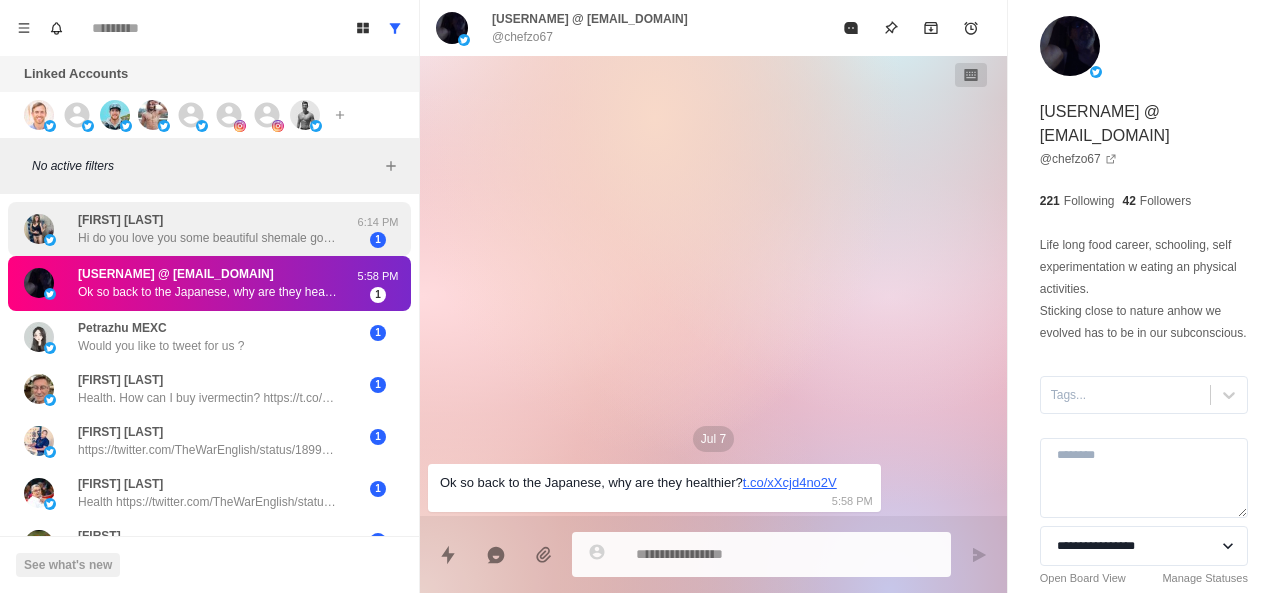 click on "[FIRST] [LAST] Hi do you love you some beautiful shemale goddess ? We might be so busy with life but got our secret lusts you can share yours with me it’s safe 😉" at bounding box center (208, 229) 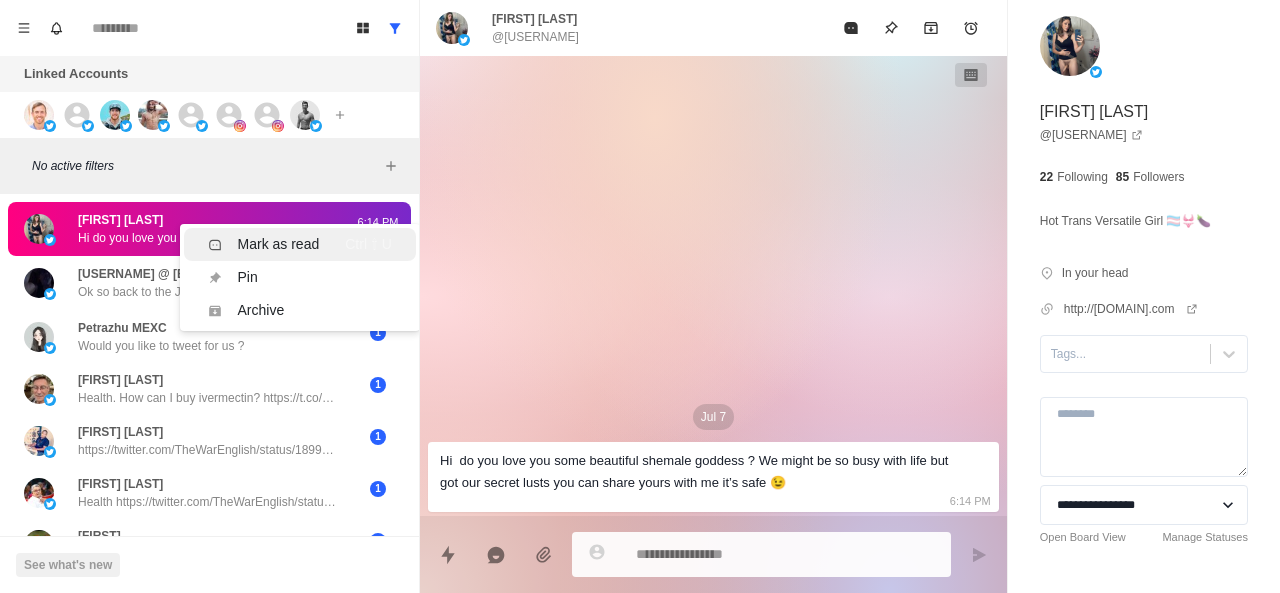 click on "Mark as read" at bounding box center [279, 244] 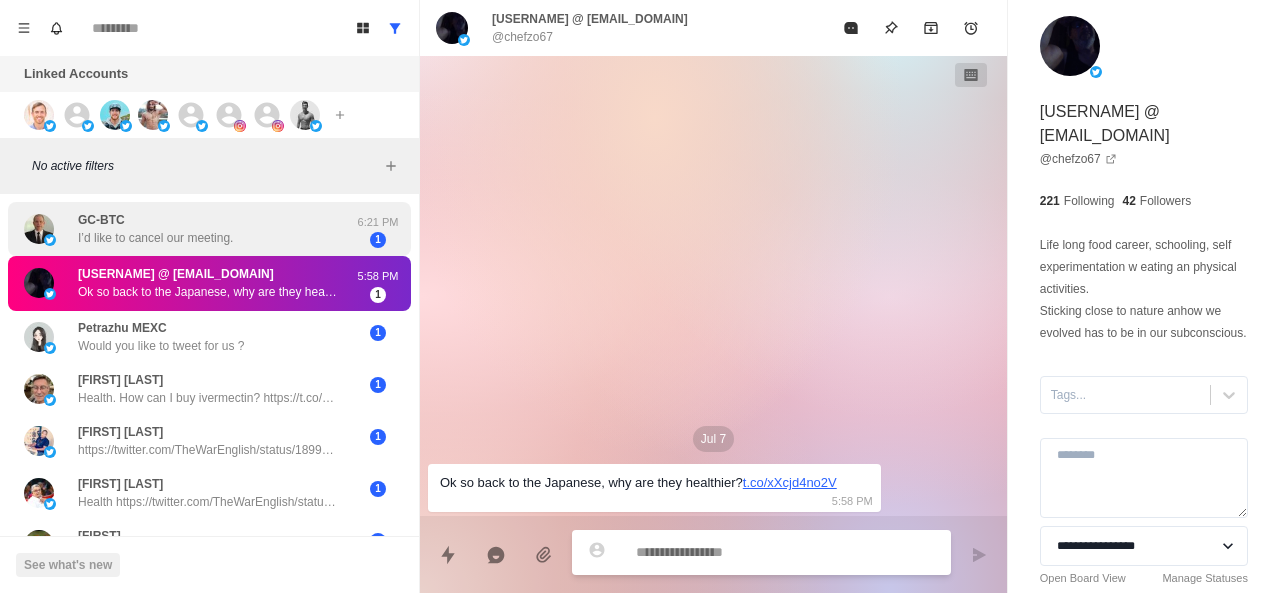 click on "GC-BTC I’d like to cancel our meeting." at bounding box center [188, 229] 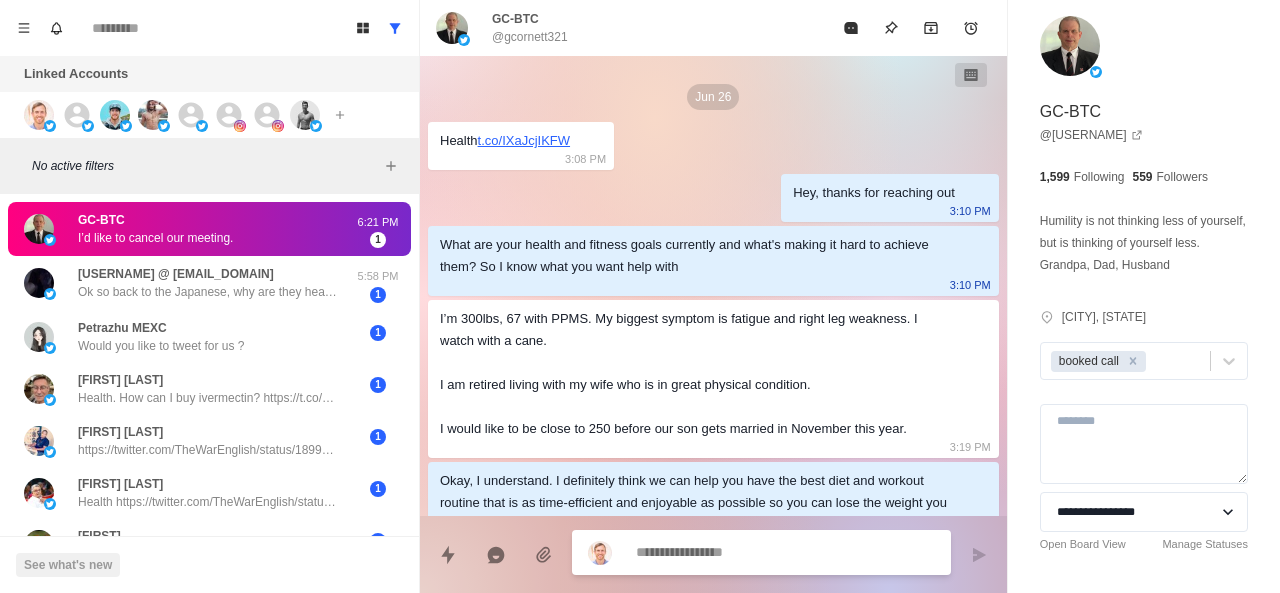scroll, scrollTop: 2320, scrollLeft: 0, axis: vertical 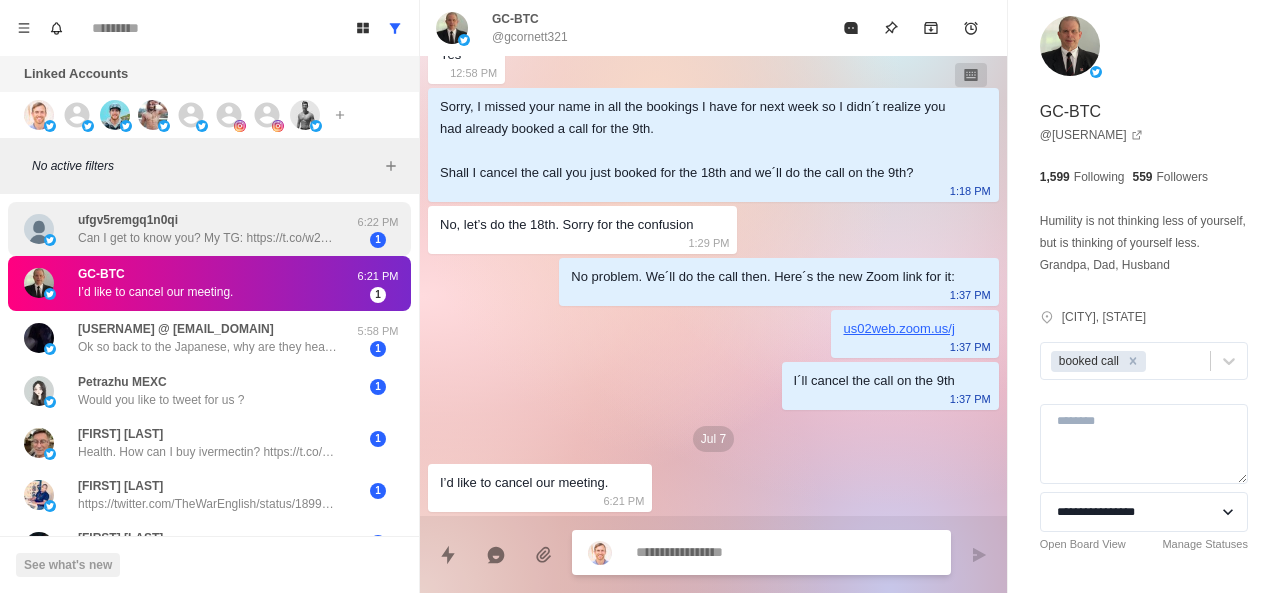 click on "Can I get to know you? My TG: https://t.co/w2yJm3ZNU3" at bounding box center (208, 238) 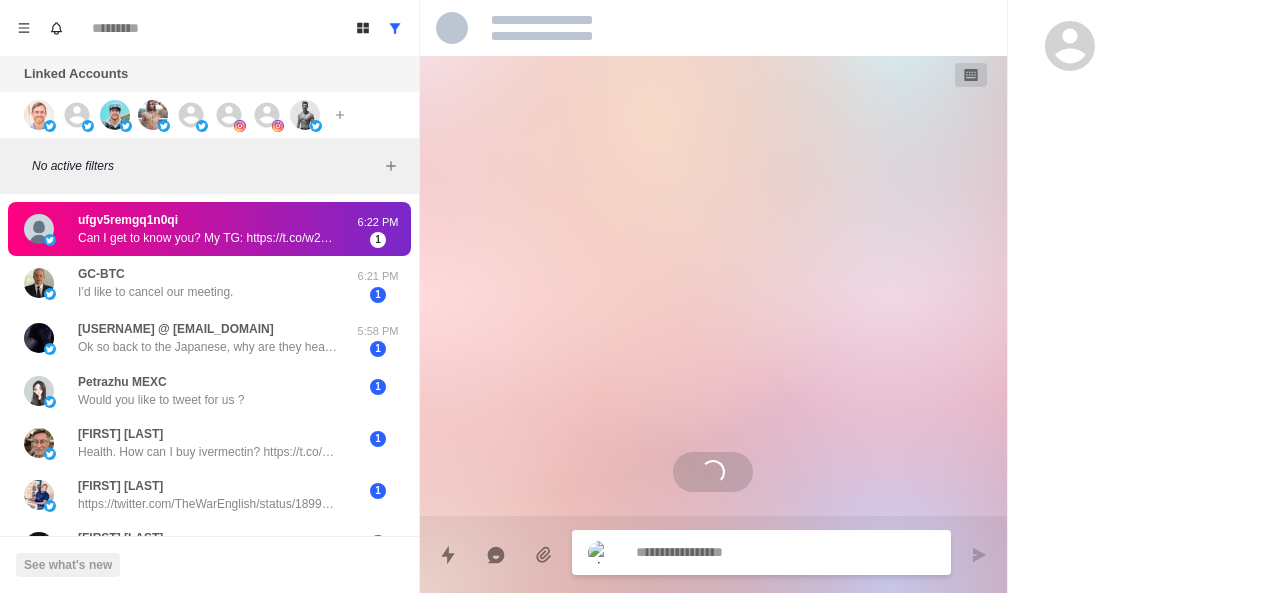 scroll, scrollTop: 0, scrollLeft: 0, axis: both 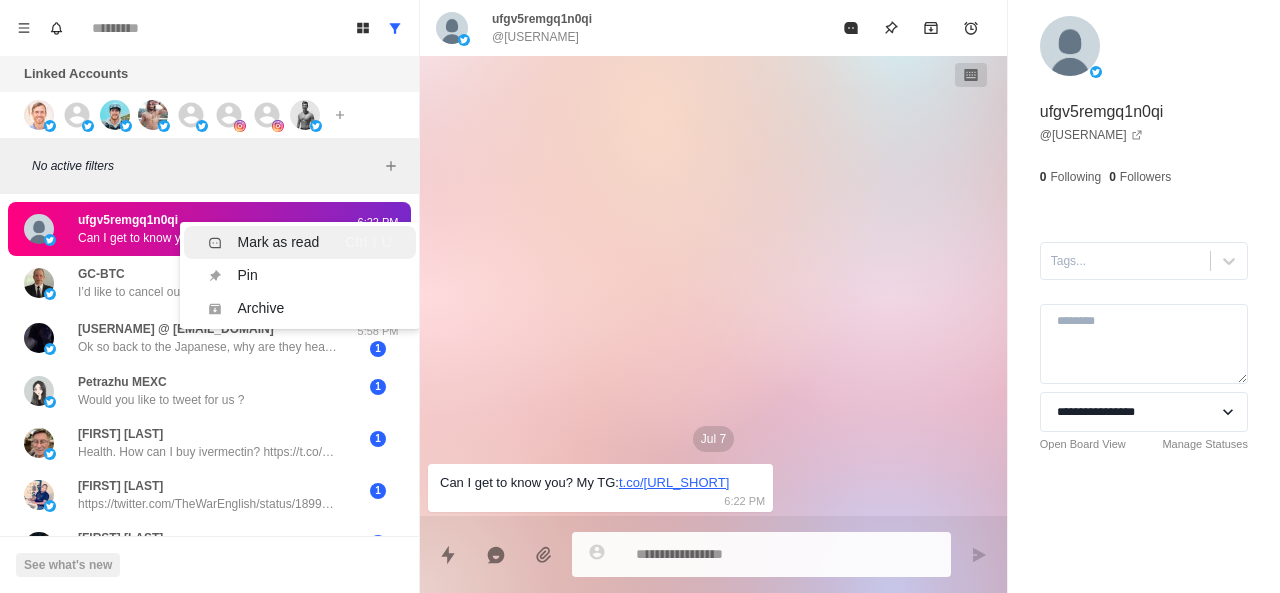 click on "Mark as read" at bounding box center [279, 242] 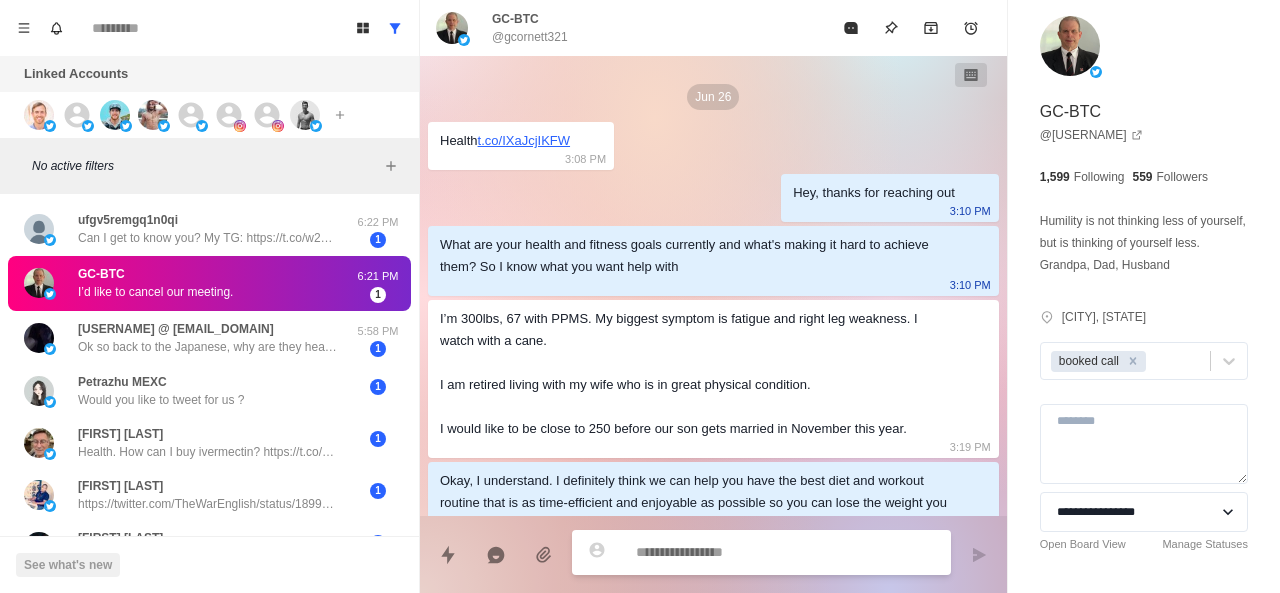 scroll, scrollTop: 2320, scrollLeft: 0, axis: vertical 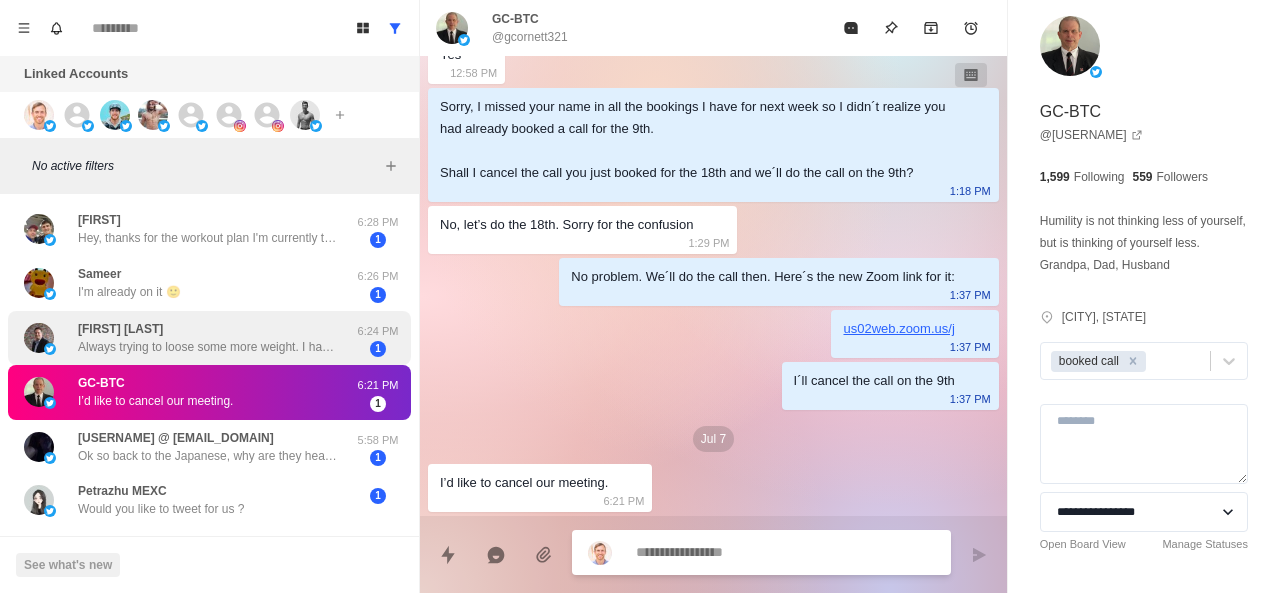 click on "Always trying to loose some more weight. I have lost about 120lbs with intermittent fasting, focusing on macros and making sure I have an enough protein with lower high quality carbs. Love your content." at bounding box center [208, 238] 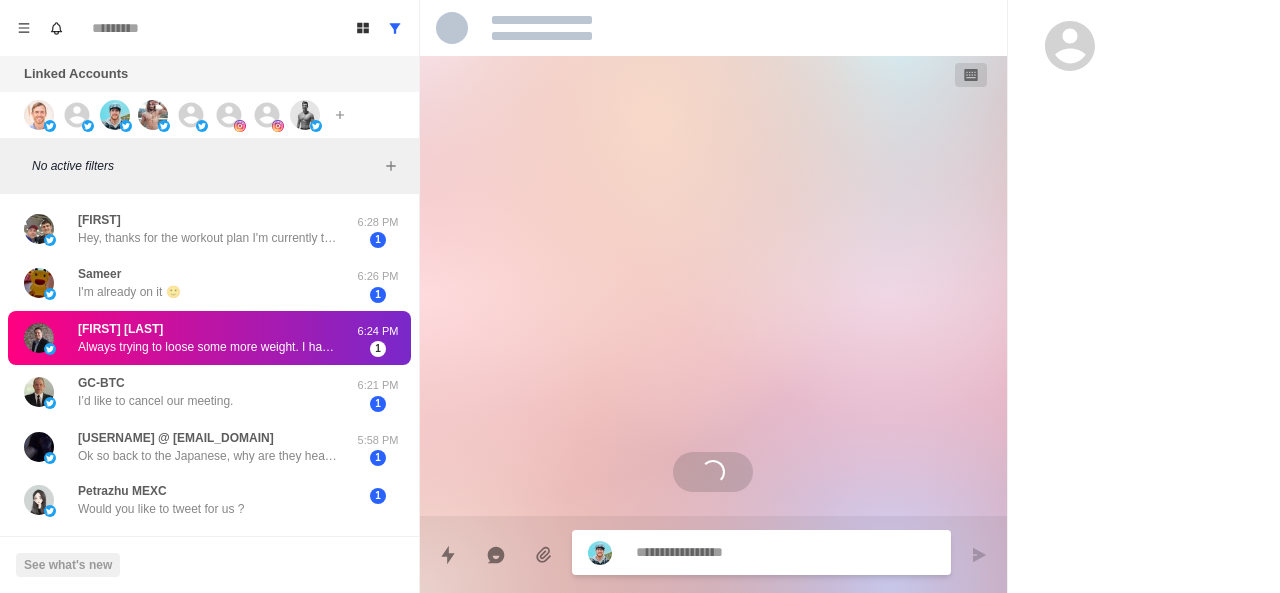 scroll, scrollTop: 0, scrollLeft: 0, axis: both 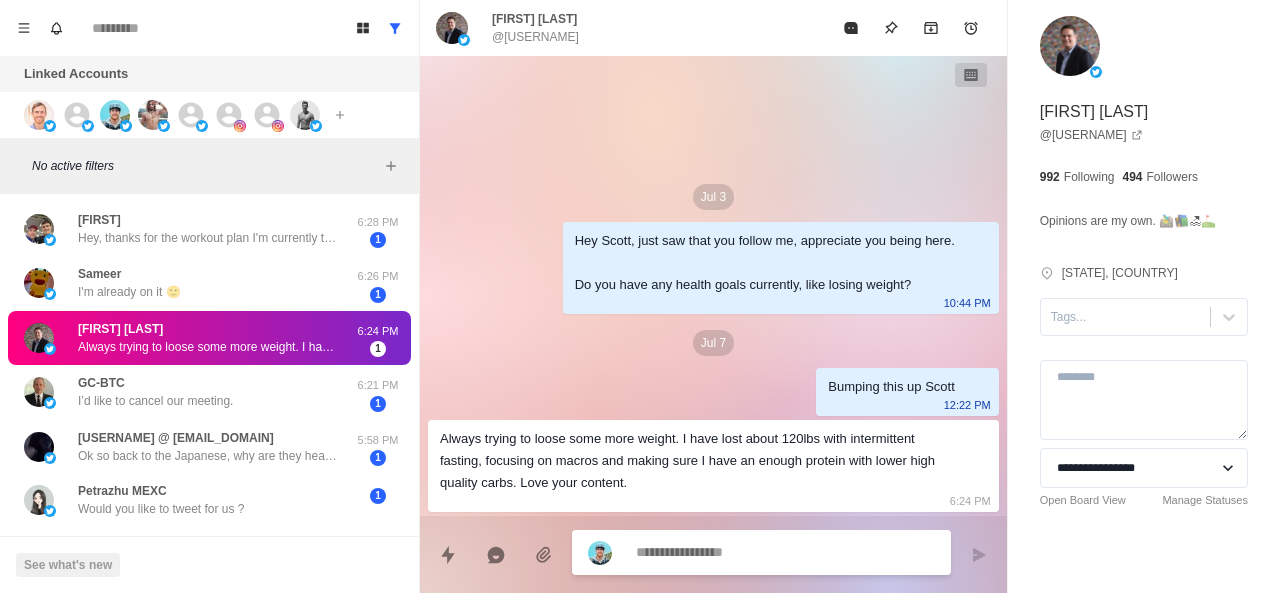 click at bounding box center [785, 552] 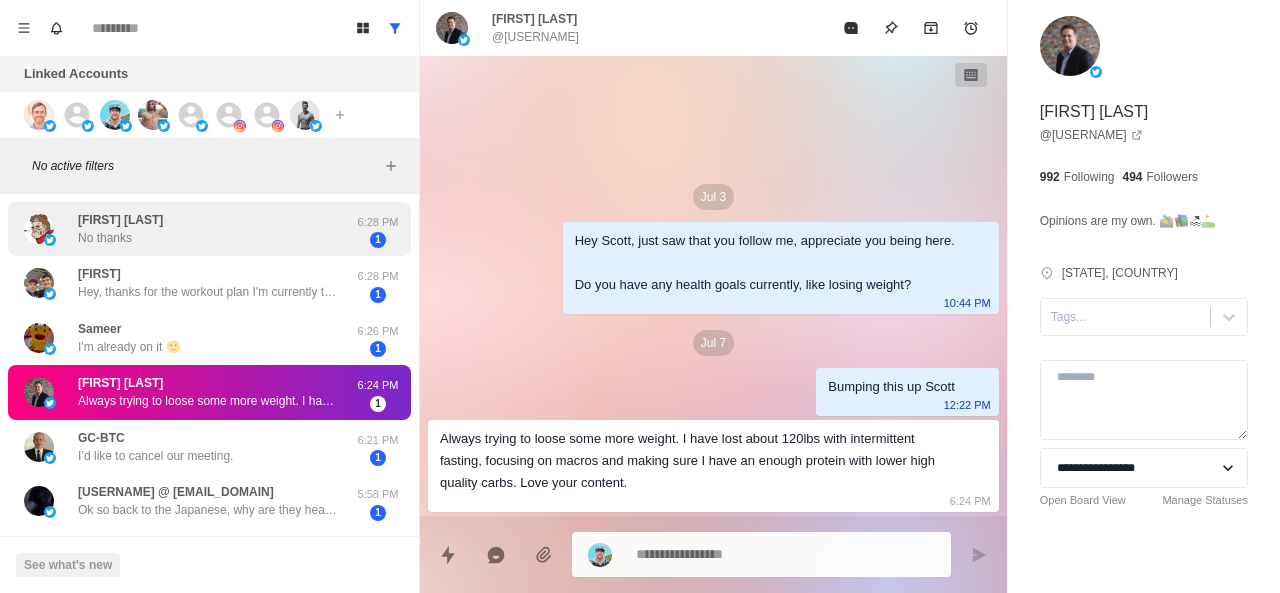 click on "[FIRST] [LAST] No thanks" at bounding box center (188, 229) 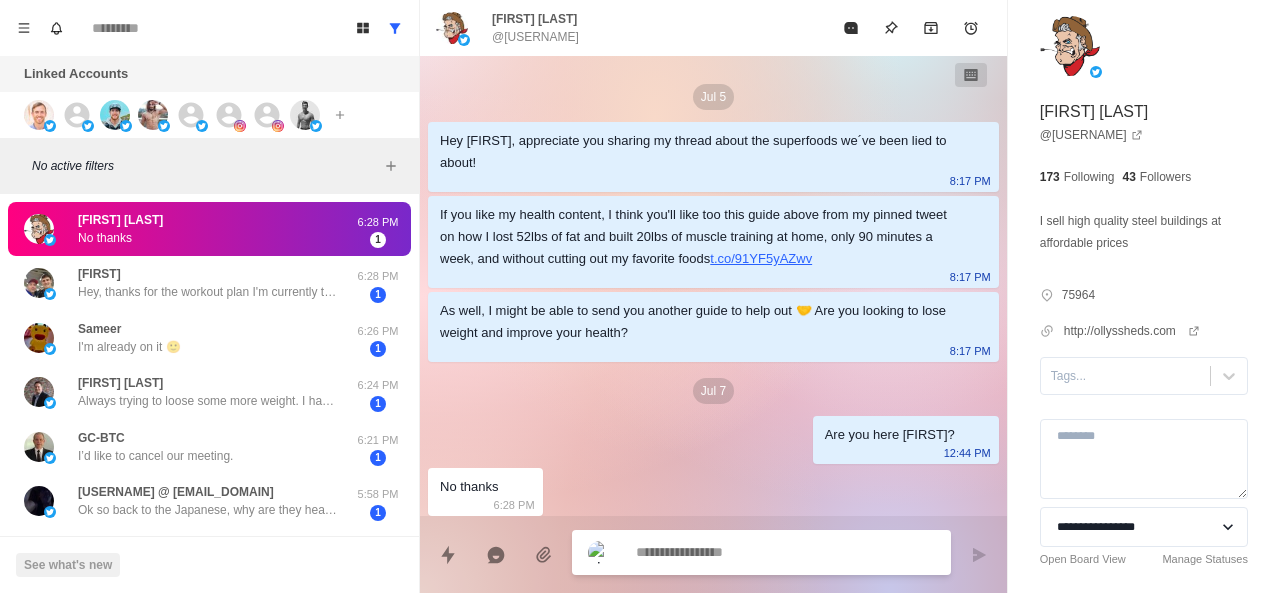 scroll, scrollTop: 4, scrollLeft: 0, axis: vertical 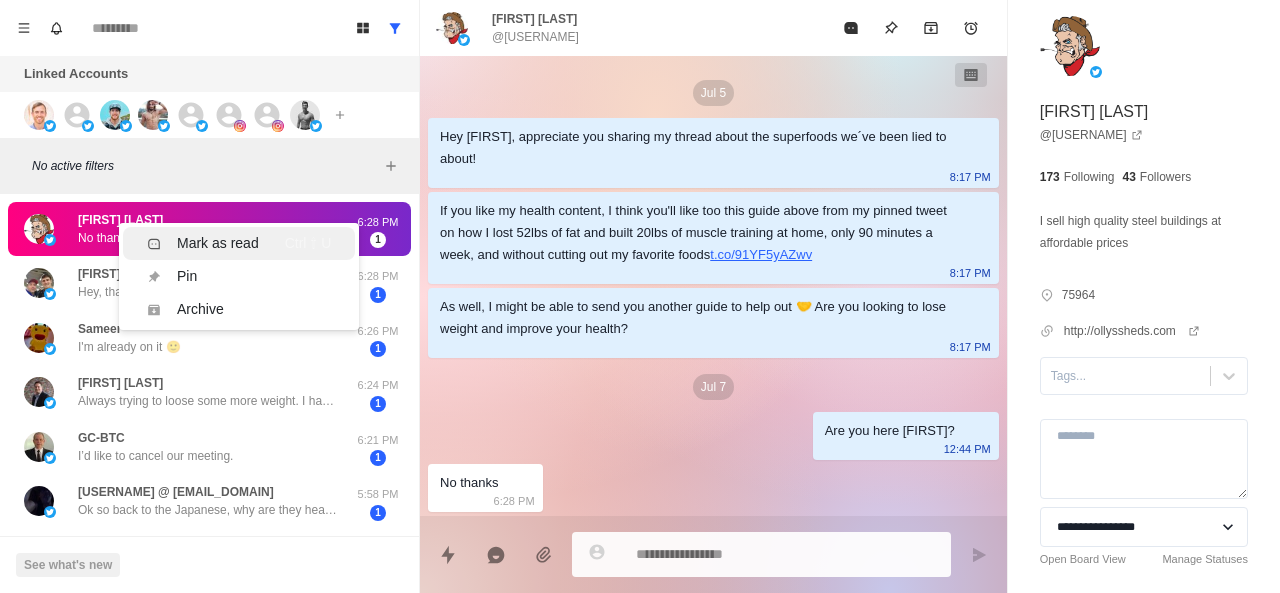 click on "Mark as read" at bounding box center (203, 243) 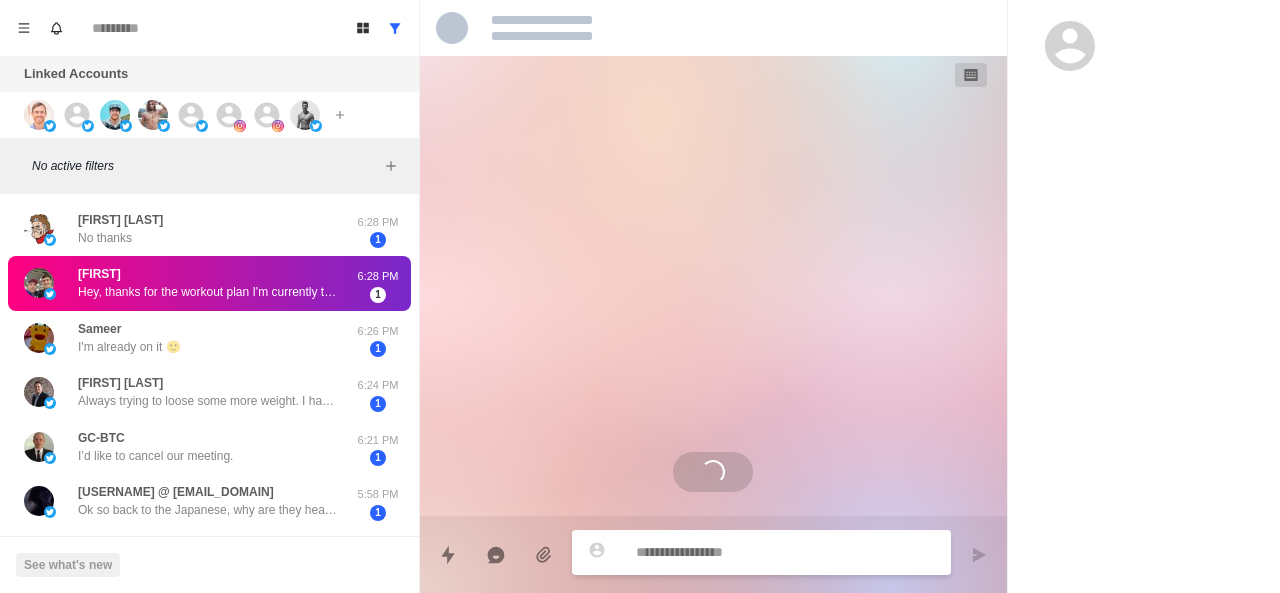scroll, scrollTop: 0, scrollLeft: 0, axis: both 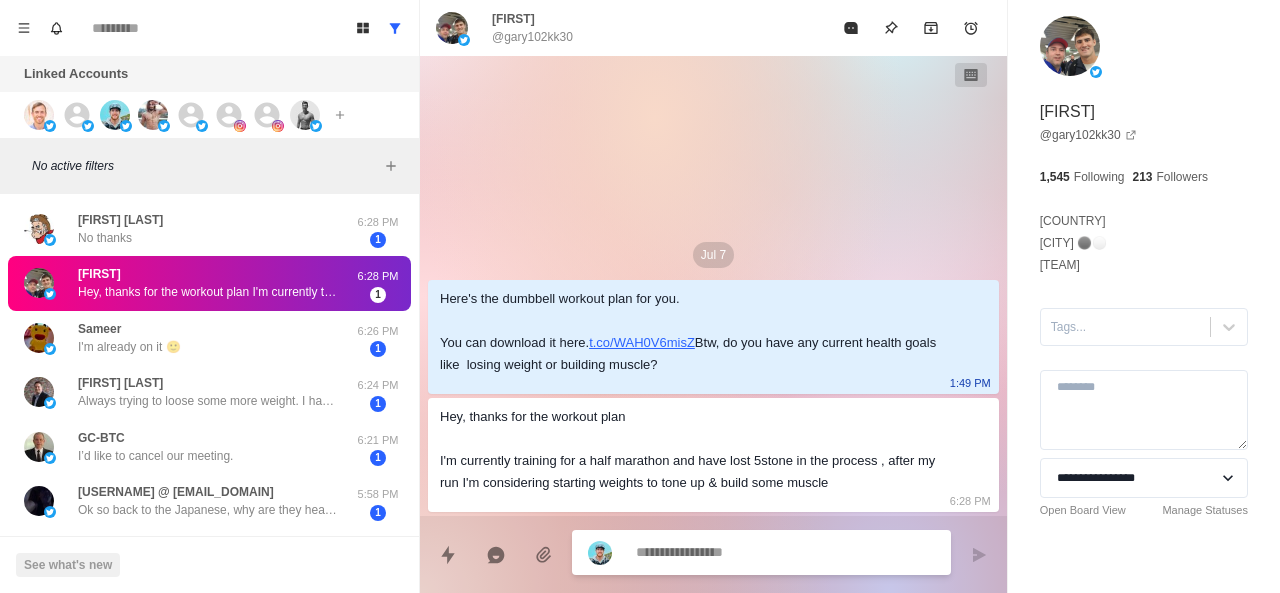 click on "Hey, thanks for the workout plan
I'm currently training for a half marathon and have lost 5stone in the process , after my run I'm considering starting weights to tone up &amp; build some muscle" at bounding box center (208, 292) 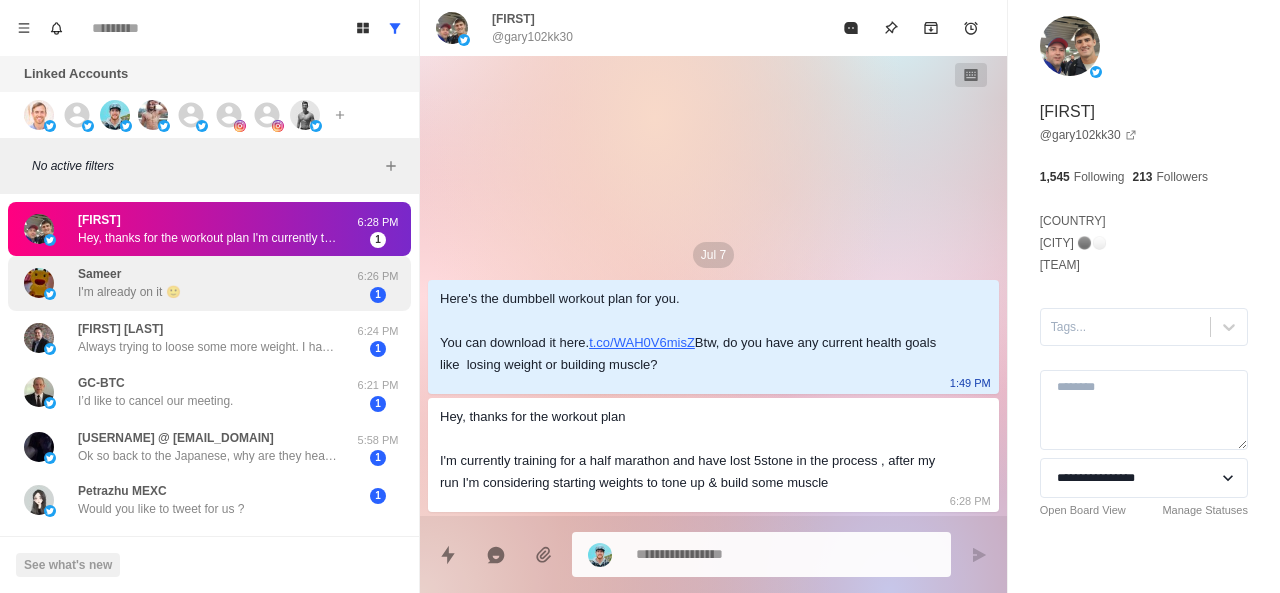 click on "[FIRST] I'm already on it 🙂" at bounding box center (129, 283) 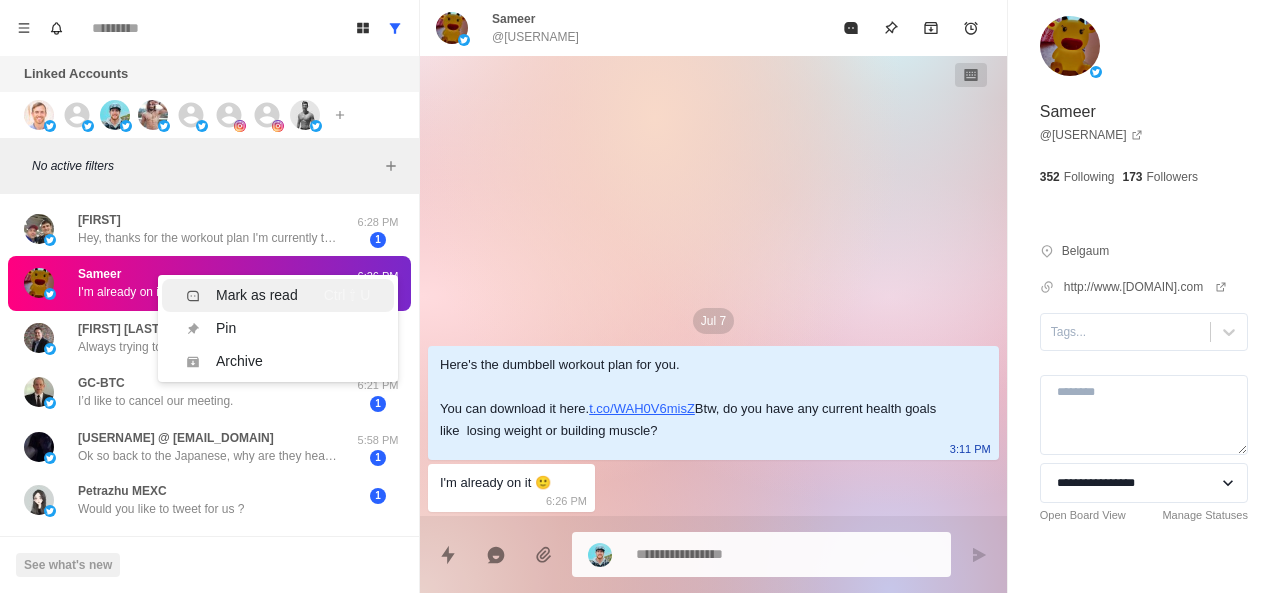 click on "Mark as read" at bounding box center [242, 295] 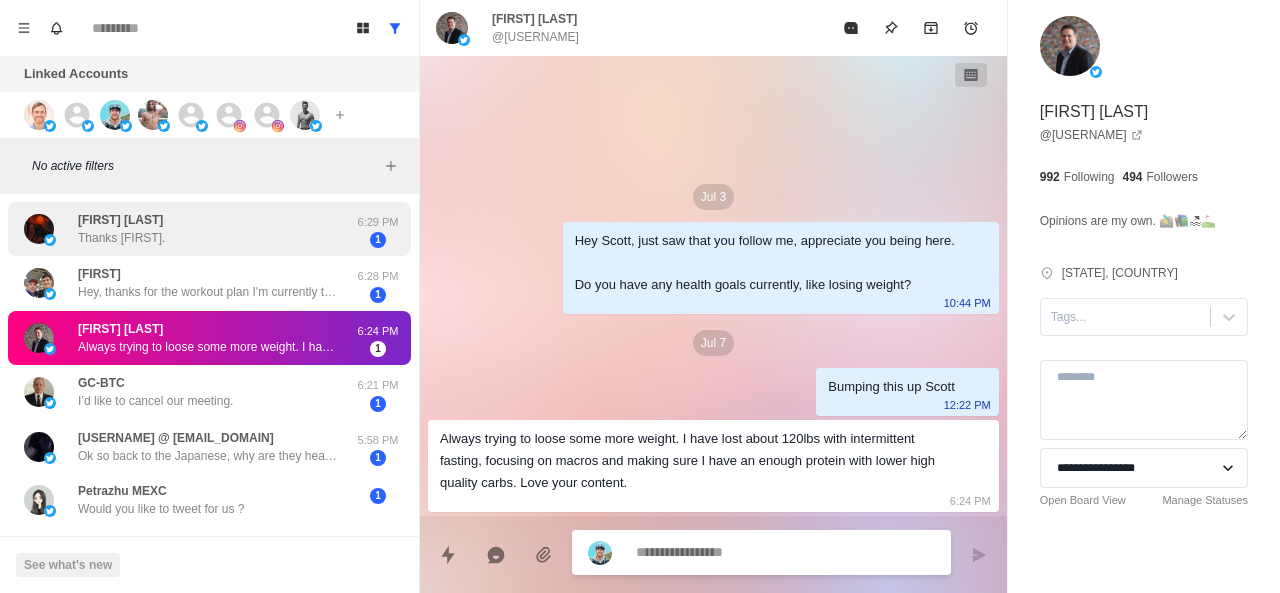 click on "[FIRST] [LAST] Thanks [FIRST]." at bounding box center [188, 229] 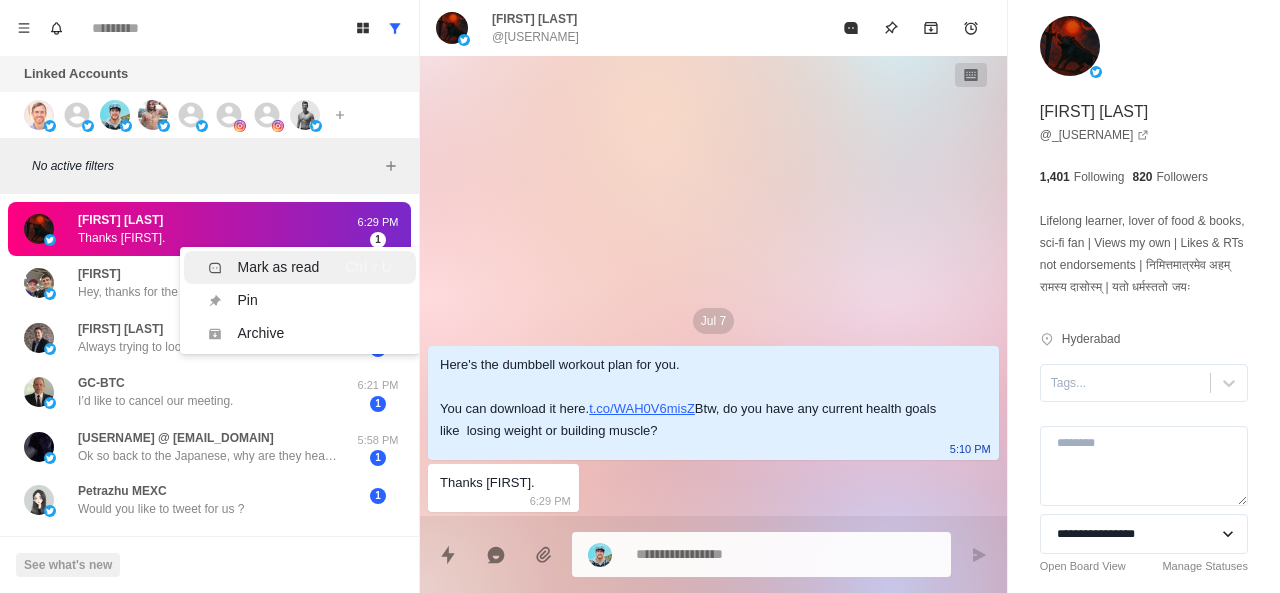 click on "Mark as read" at bounding box center [264, 267] 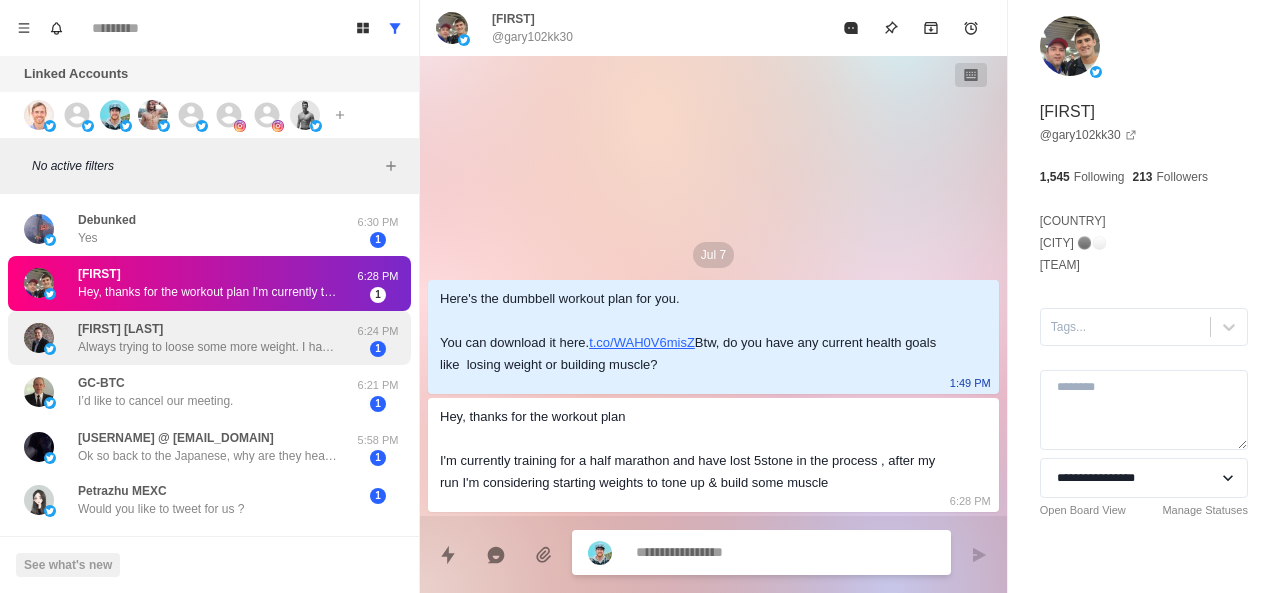 click on "[FIRST] [LAST] Always trying to loose some more weight. I have lost about 120lbs with intermittent fasting, focusing on macros and making sure I have an enough protein with lower high quality carbs. Love your content. 6:24 PM 1" at bounding box center [209, 338] 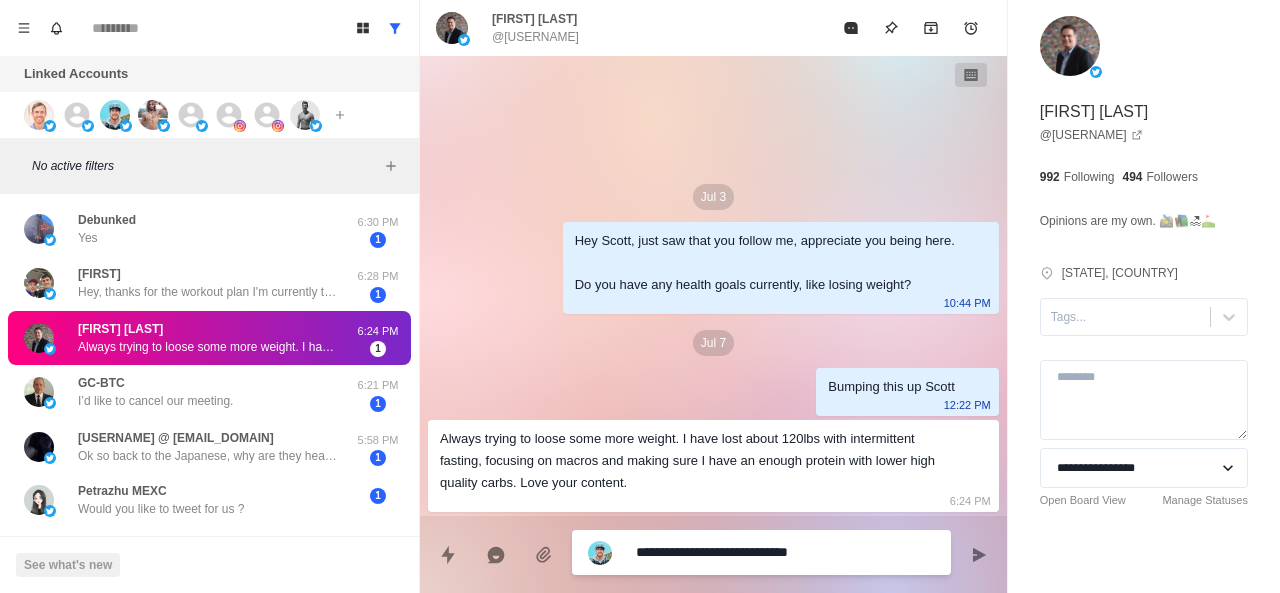 click on "**********" at bounding box center (785, 552) 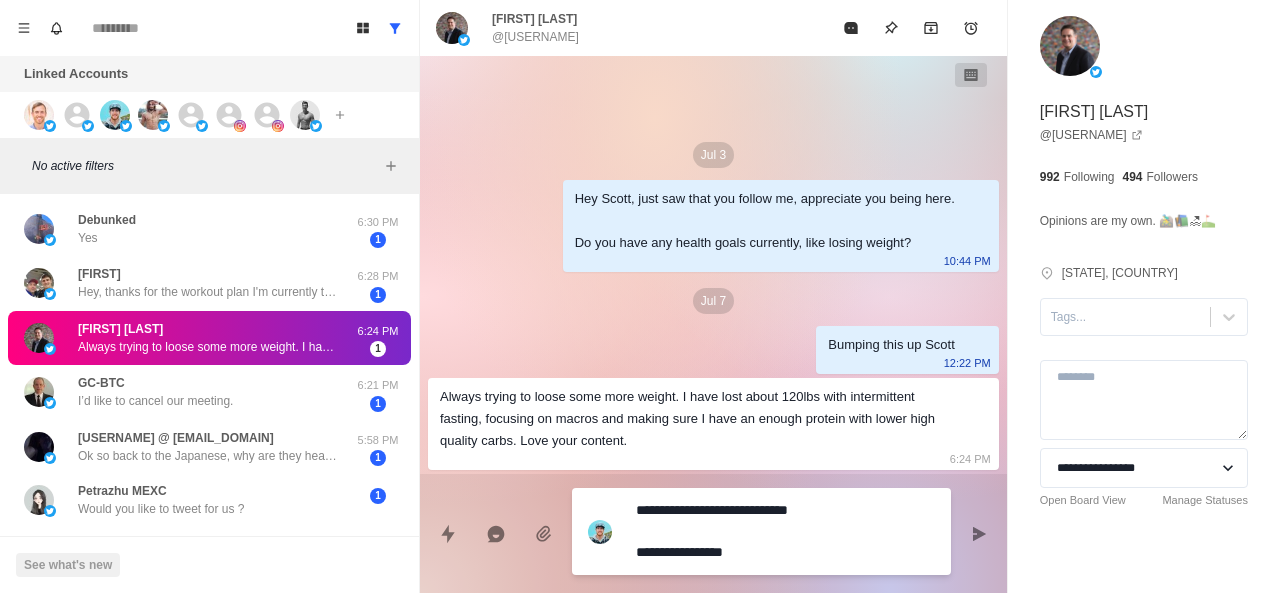 click on "**********" at bounding box center [785, 531] 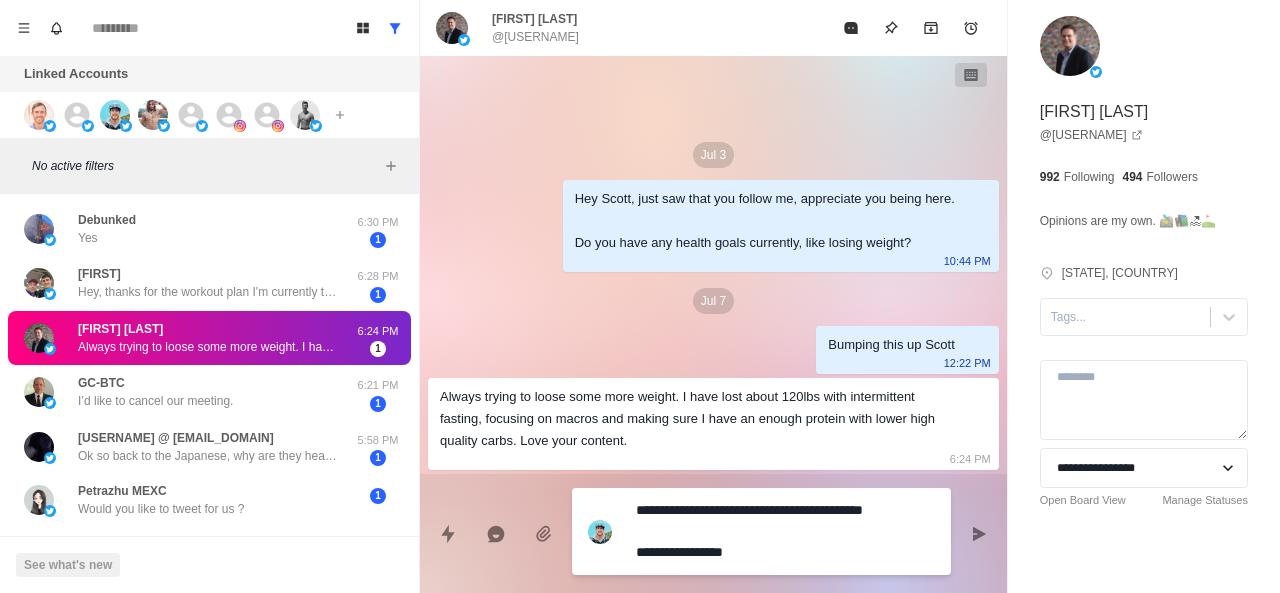 drag, startPoint x: 921, startPoint y: 515, endPoint x: 725, endPoint y: 505, distance: 196.25494 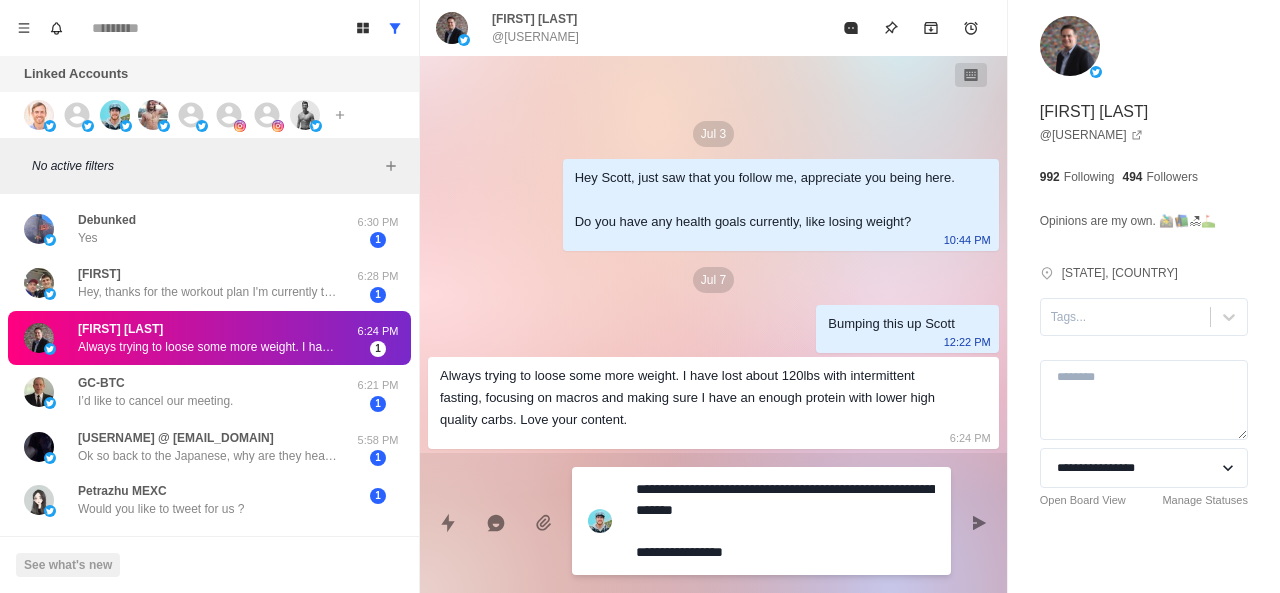 type on "**********" 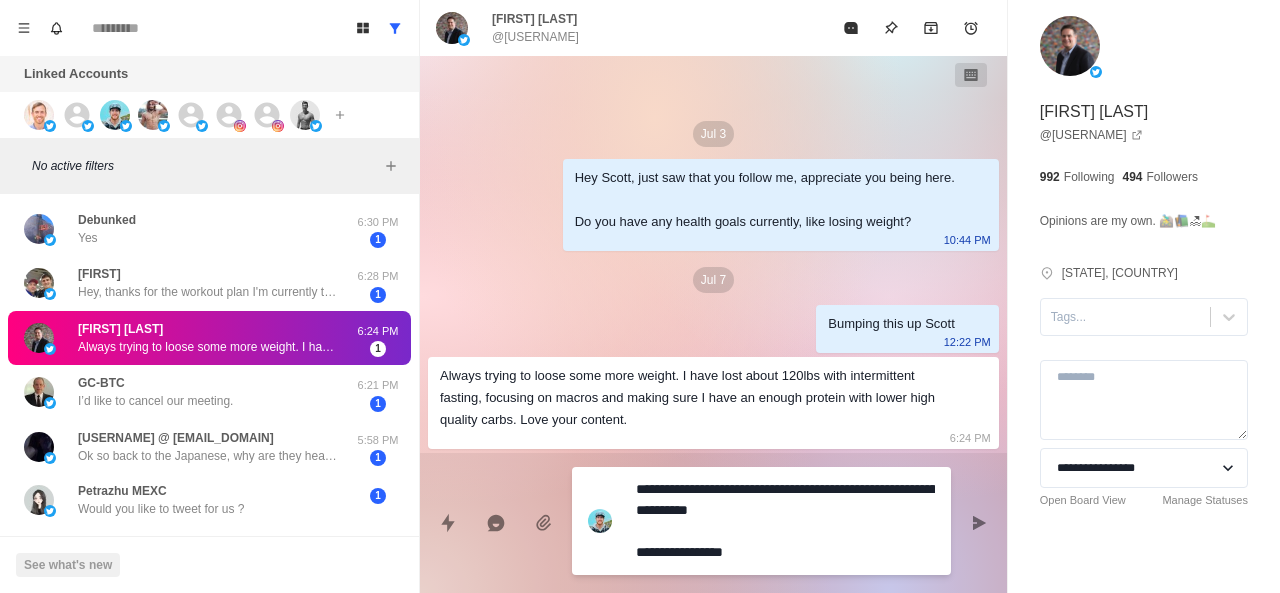 click on "**********" at bounding box center [785, 521] 